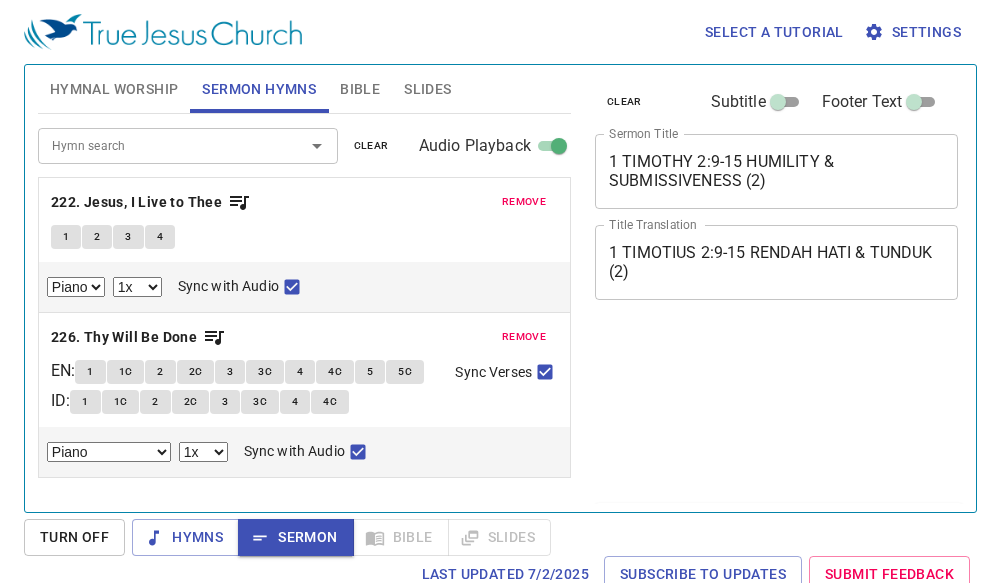 select on "1" 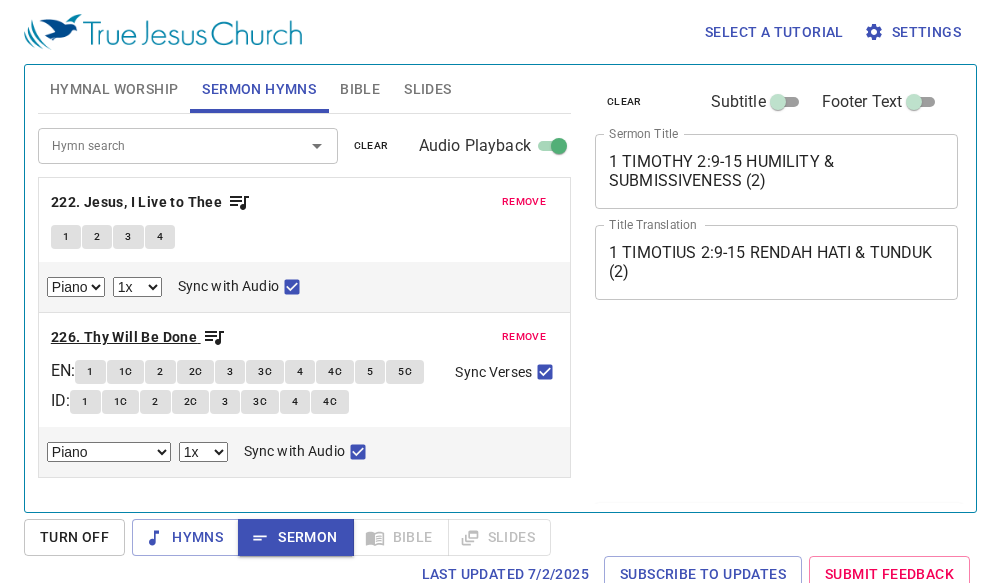 scroll, scrollTop: 0, scrollLeft: 0, axis: both 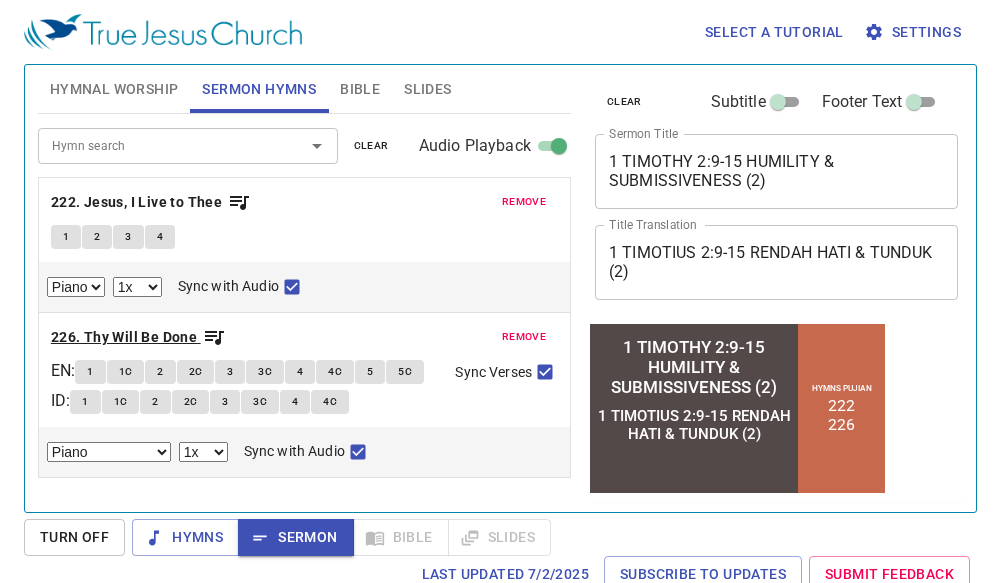 click on "remove 222. Jesus, I Live to Thee   1 2 3 4 Piano 0.6x 0.7x 0.8x 0.9x 1x 1.1x 1.2x 1.3x 1.4x 1.5x 1.7x 2x Sync with Audio remove 226. Thy Will Be Done   EN :   1 1C 2 2C 3 3C 4 4C 5 5C ID :   1 1C 2 2C 3 3C 4 4C Sync Verses Piano Piano (4 verses) 0.6x 0.7x 0.8x 0.9x 1x 1.1x 1.2x 1.3x 1.4x 1.5x 1.7x 2x Sync with Audio" at bounding box center (304, 239) 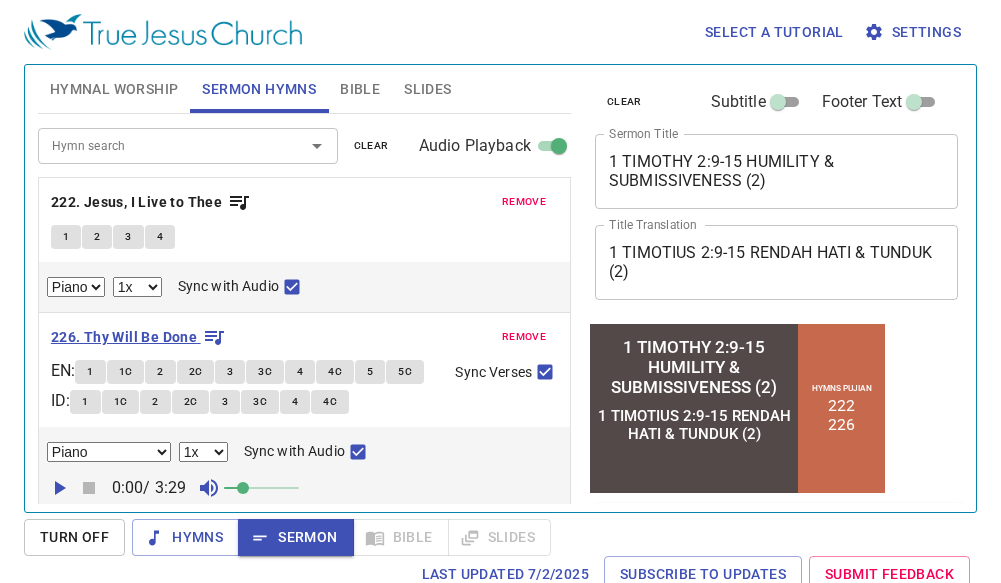 click on "226. Thy Will Be Done" at bounding box center [124, 337] 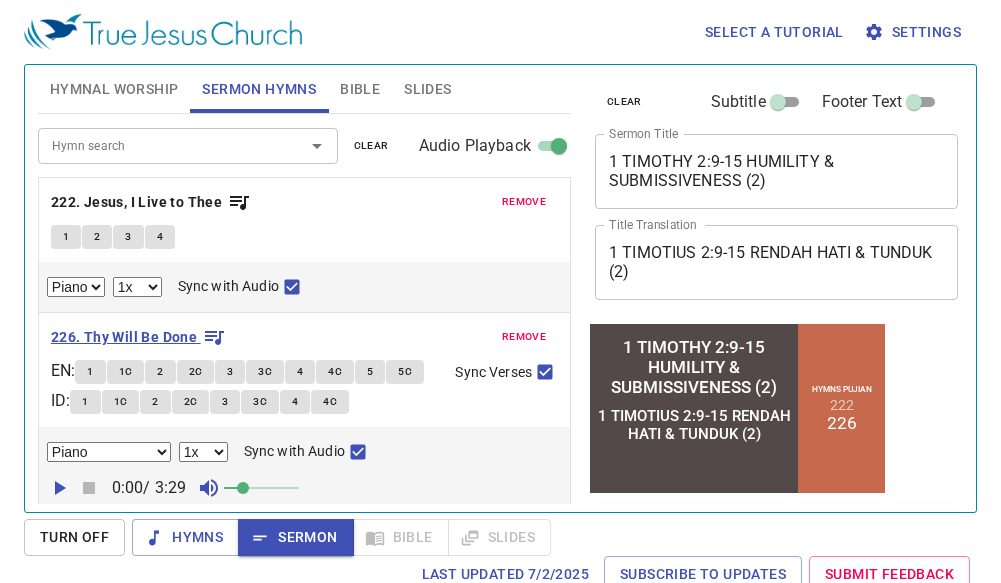 scroll, scrollTop: 29, scrollLeft: 0, axis: vertical 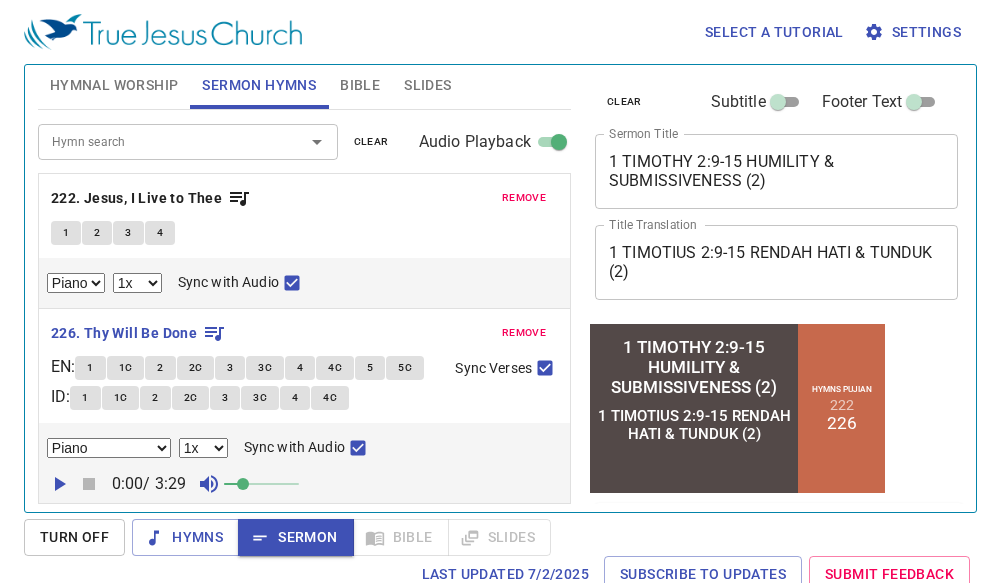click 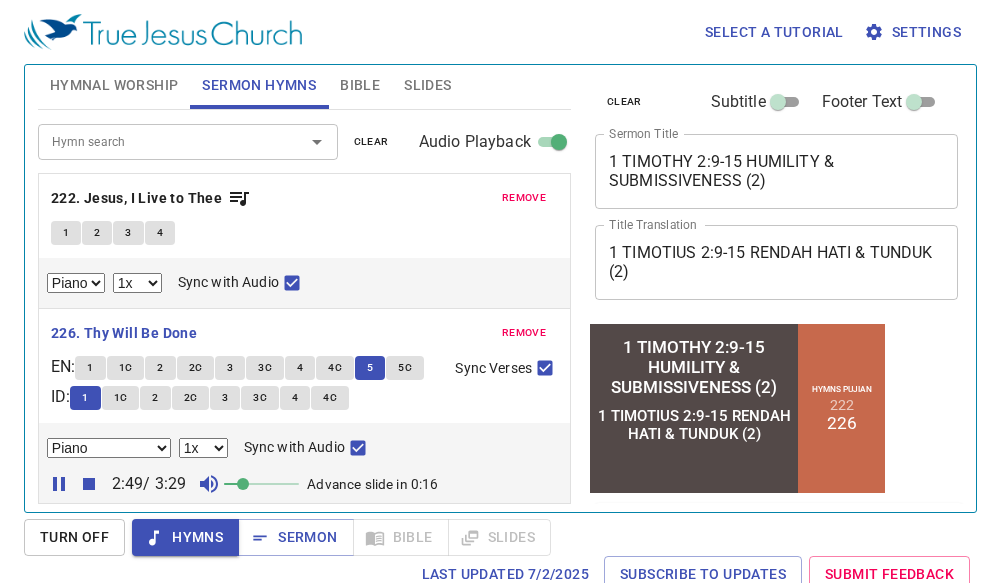 click 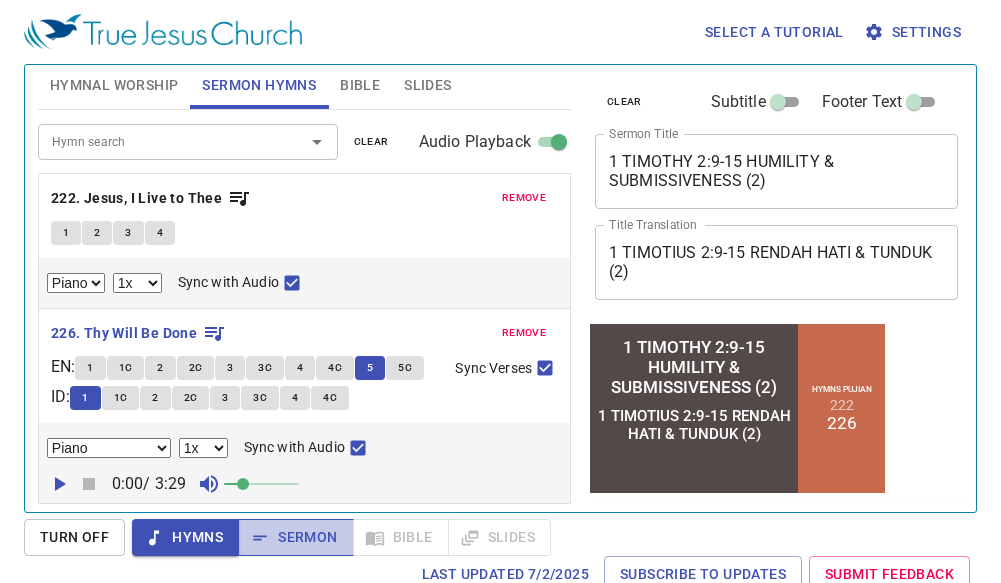 click on "Sermon" at bounding box center (295, 537) 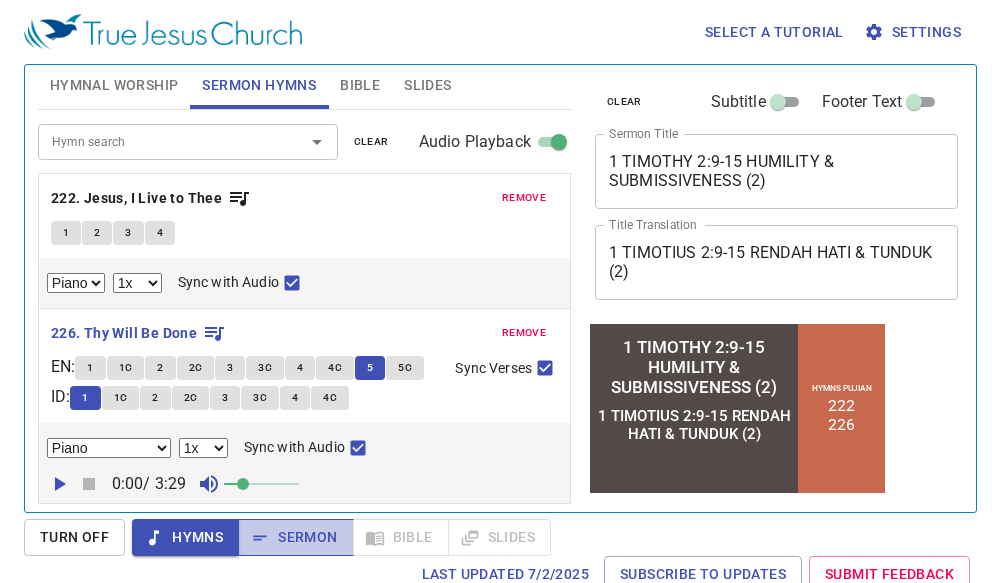 scroll, scrollTop: 0, scrollLeft: 0, axis: both 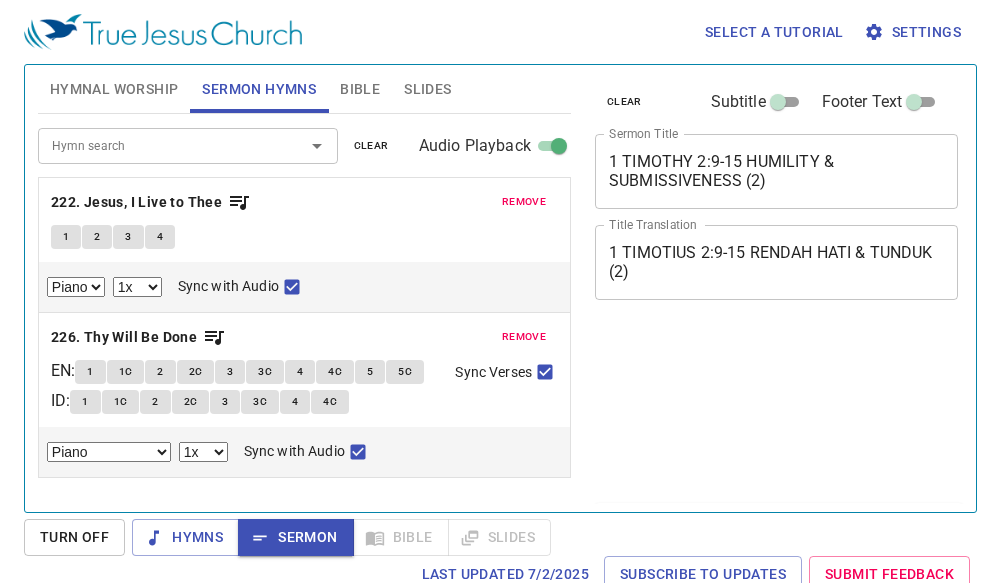 select on "1" 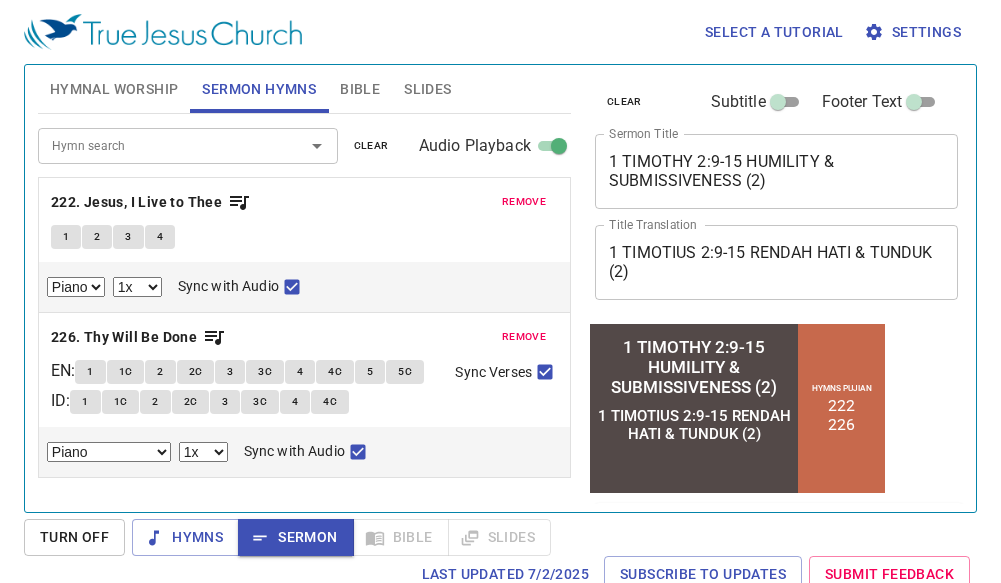 scroll, scrollTop: 0, scrollLeft: 0, axis: both 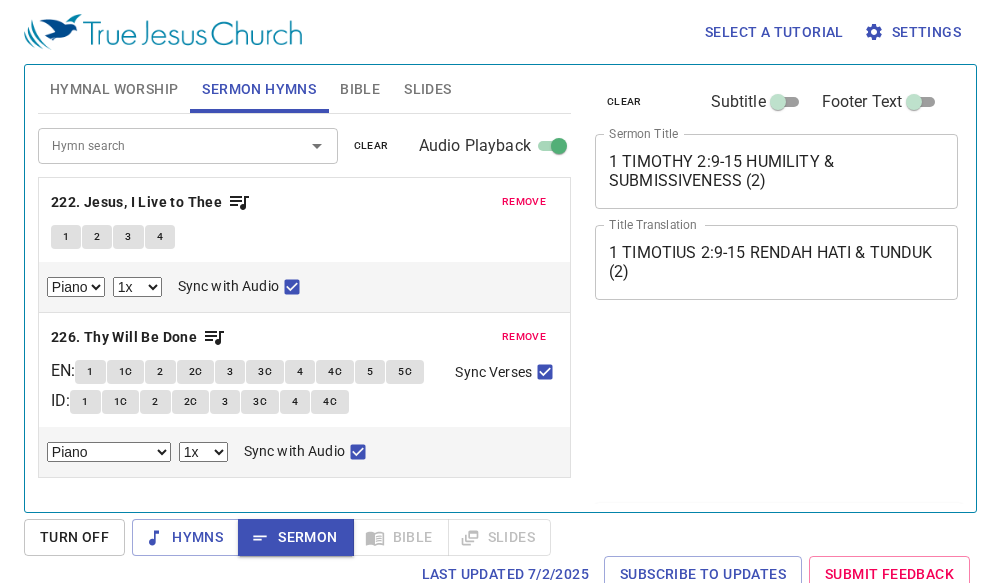 select on "1" 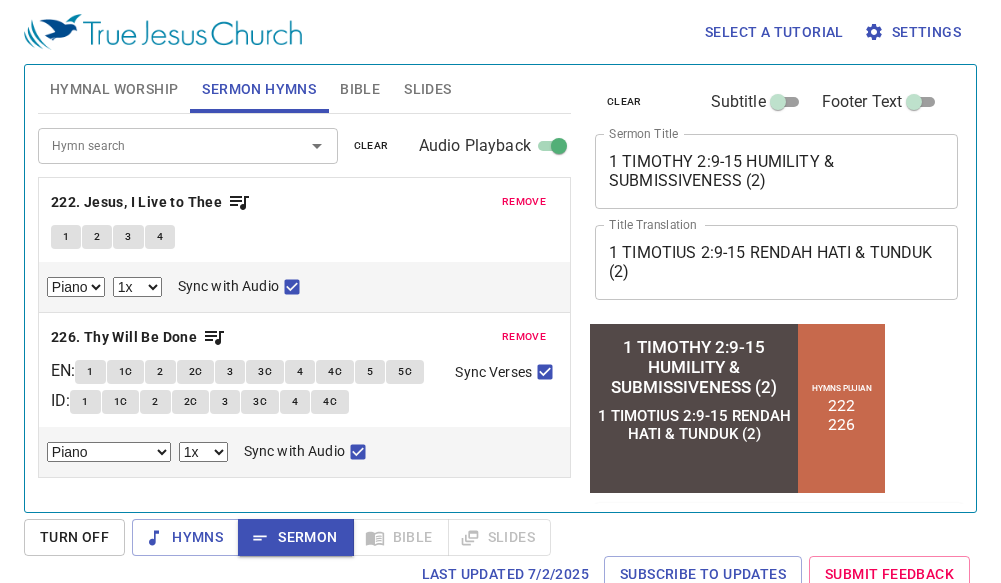 scroll, scrollTop: 0, scrollLeft: 0, axis: both 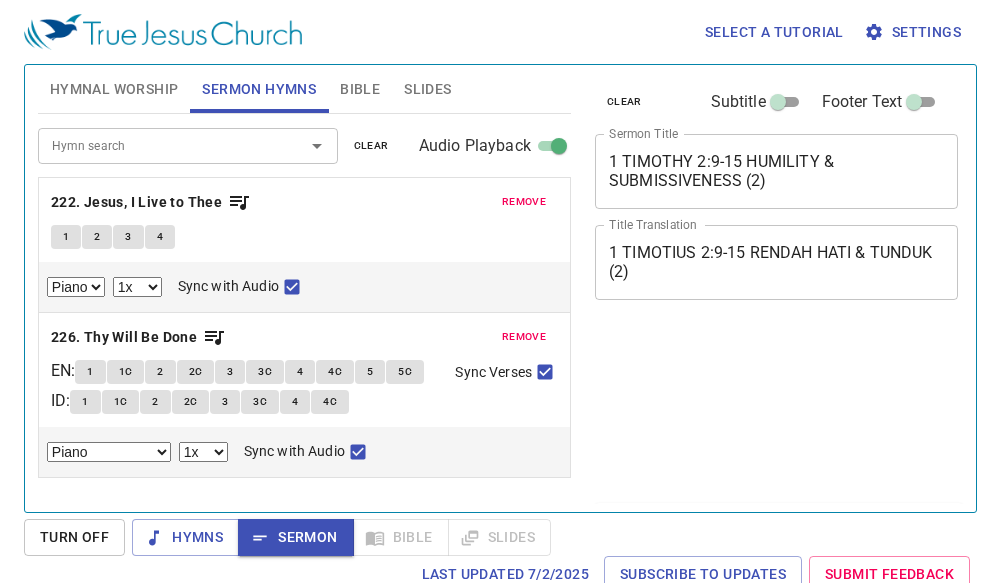 select on "1" 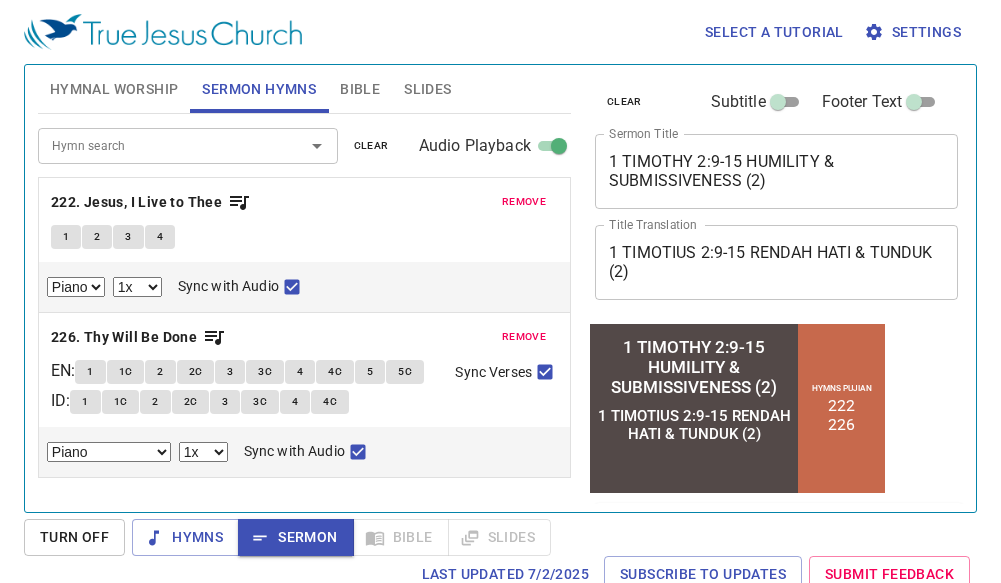 scroll, scrollTop: 0, scrollLeft: 0, axis: both 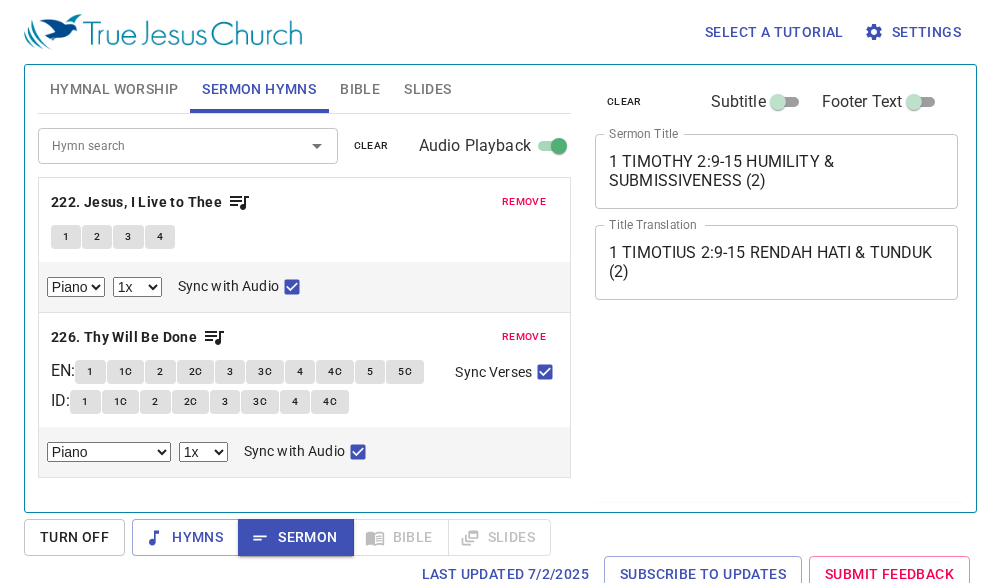 select on "1" 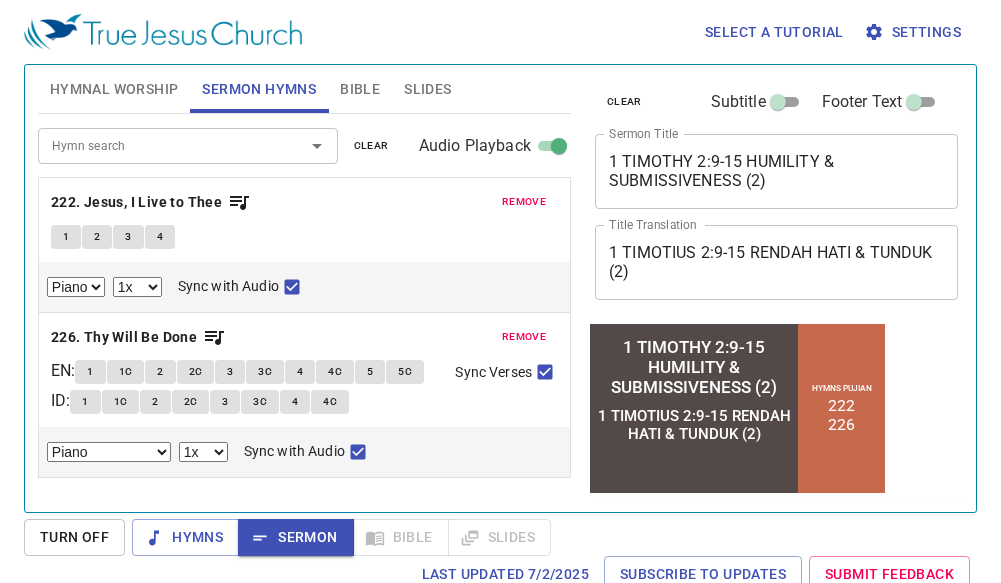 scroll, scrollTop: 0, scrollLeft: 0, axis: both 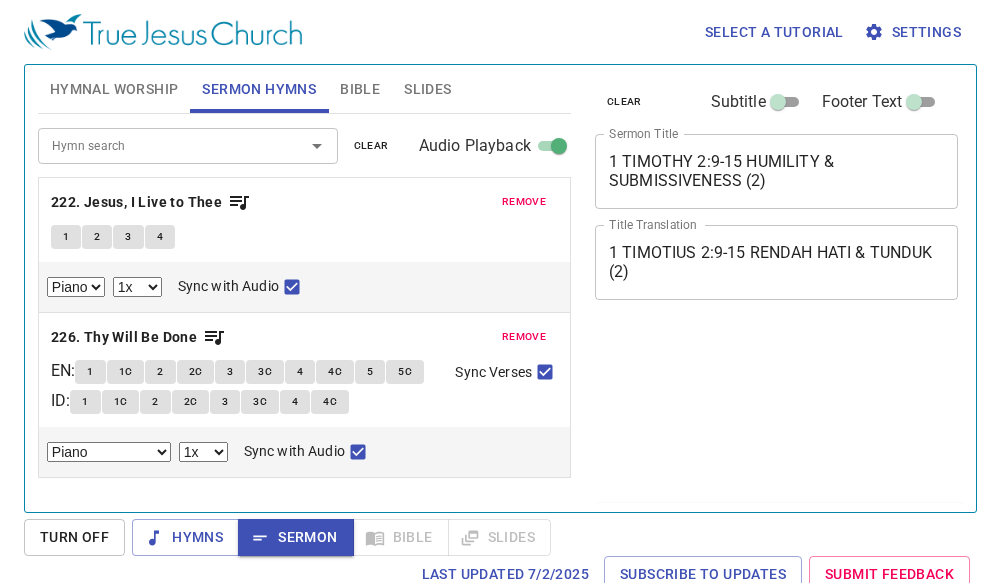 select on "1" 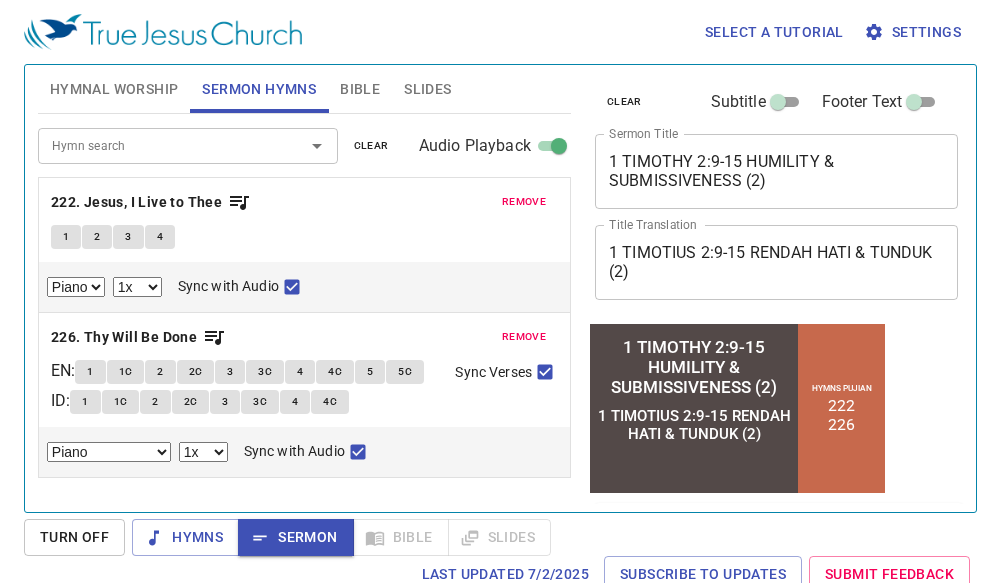 scroll, scrollTop: 0, scrollLeft: 0, axis: both 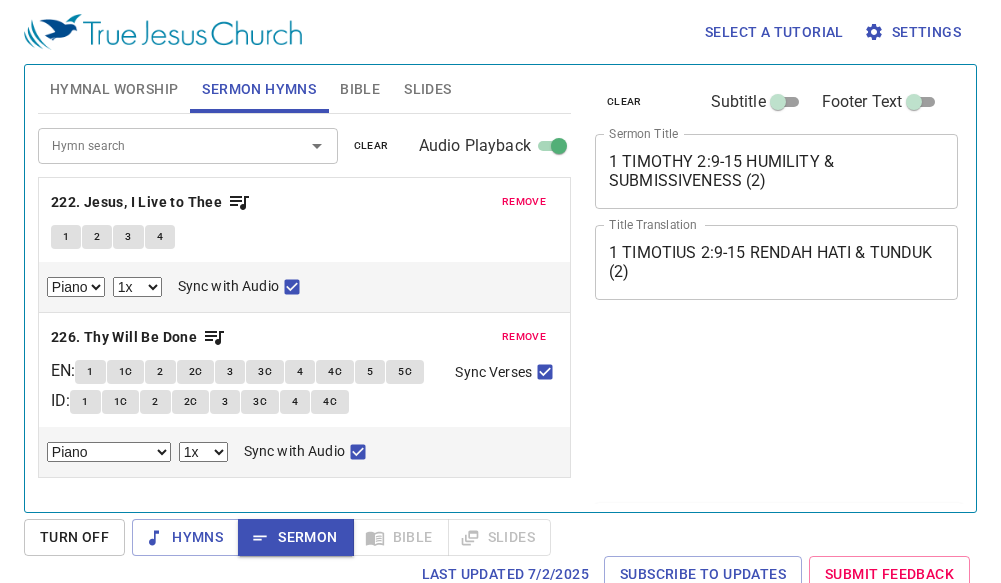 select on "1" 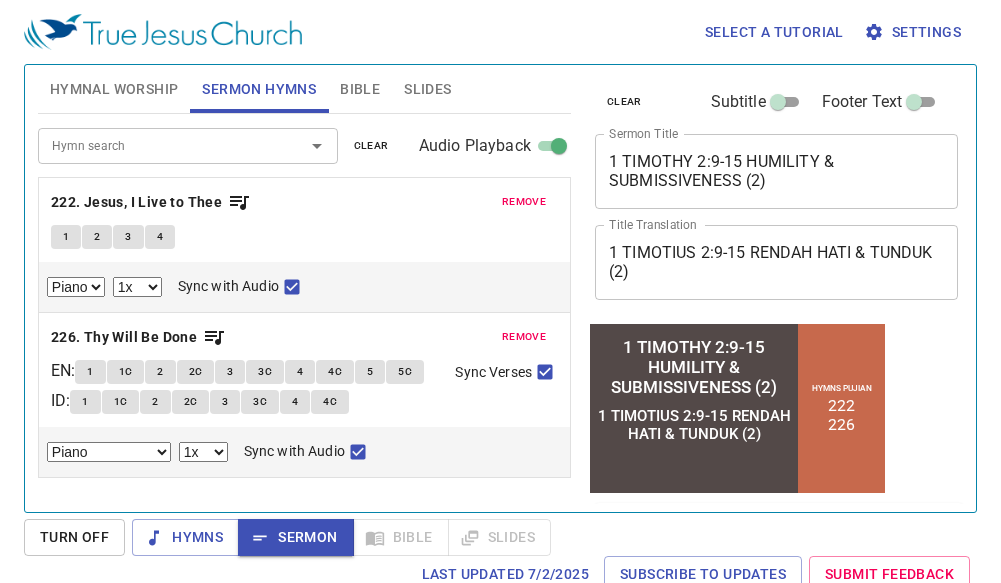 scroll, scrollTop: 0, scrollLeft: 0, axis: both 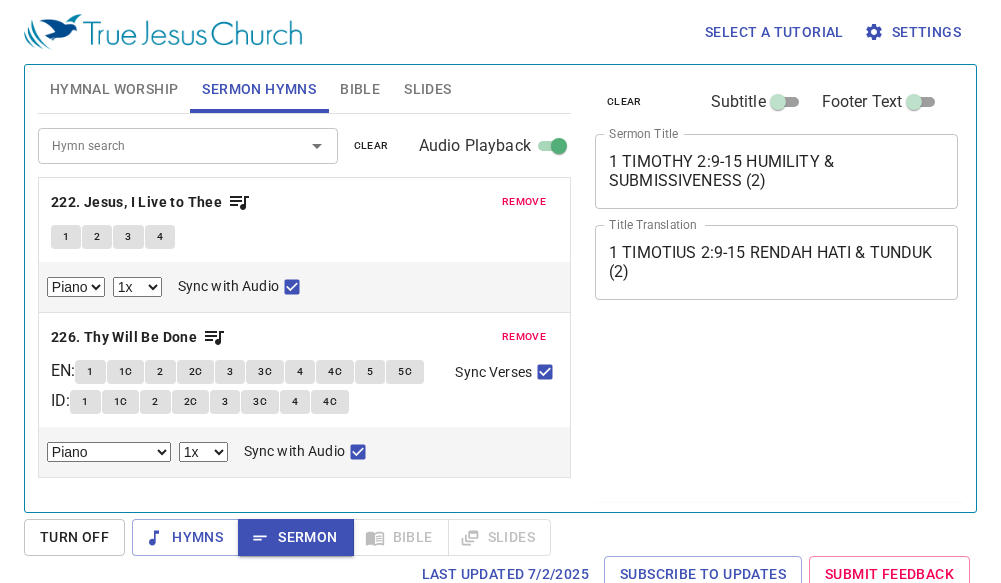 select on "1" 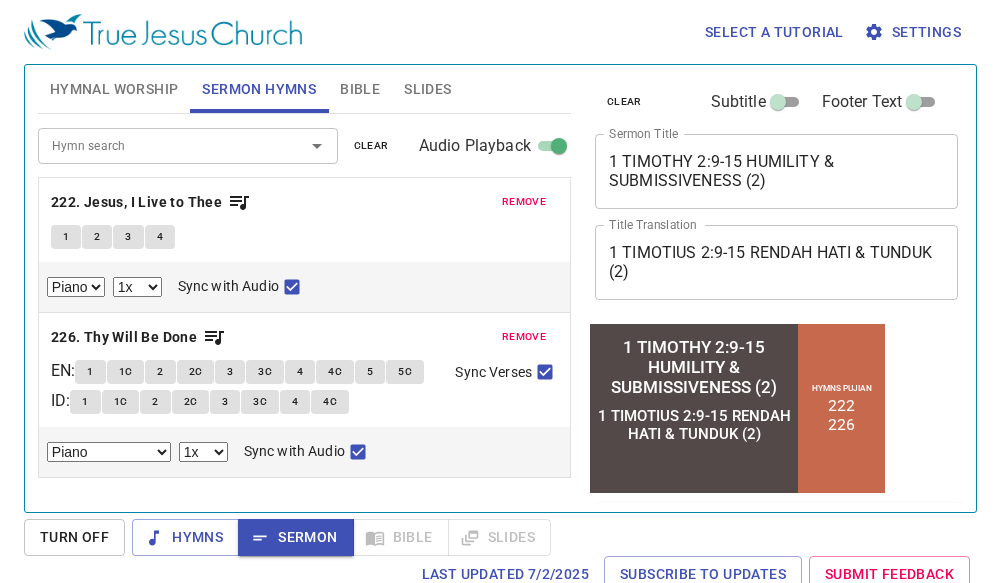 scroll, scrollTop: 0, scrollLeft: 0, axis: both 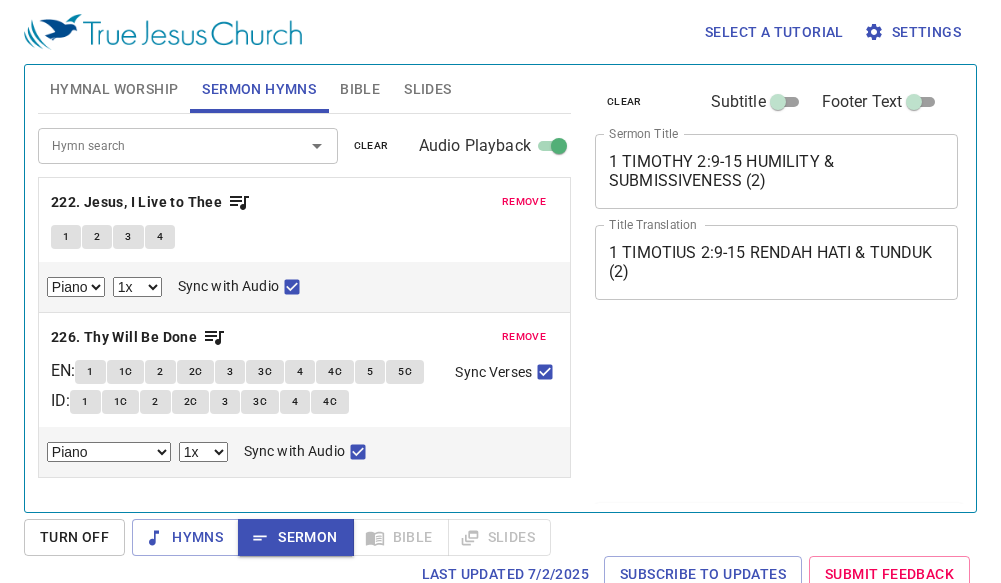 select on "1" 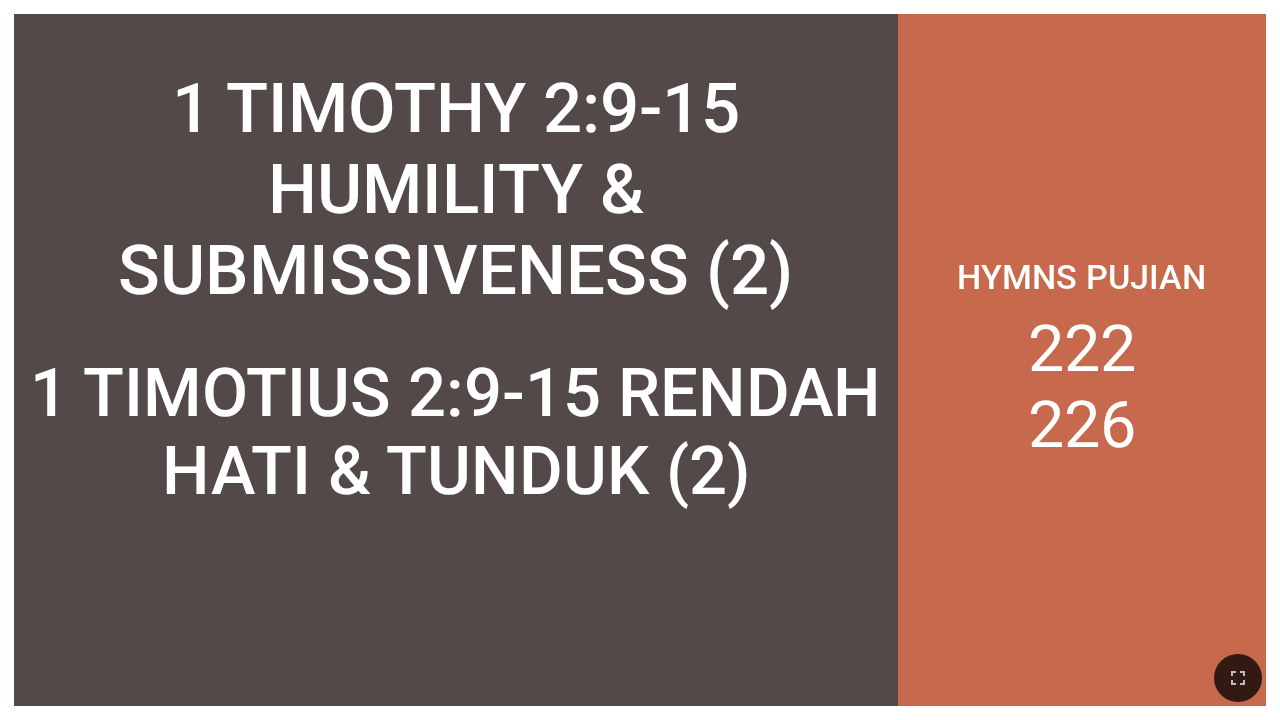 scroll, scrollTop: 0, scrollLeft: 0, axis: both 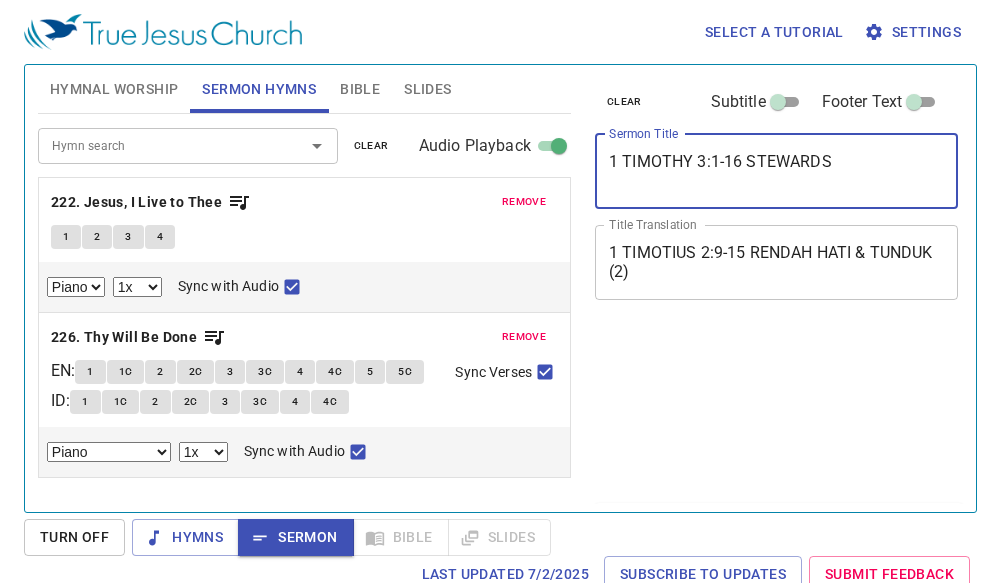 select on "1" 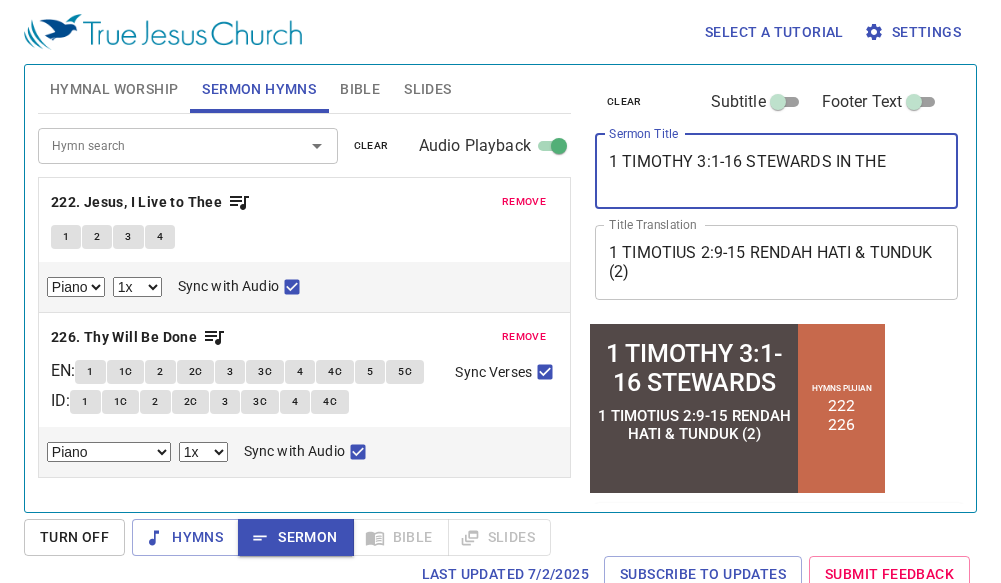 type on "1 TIMOTHY 3:1-16 STEWARDS IN THE" 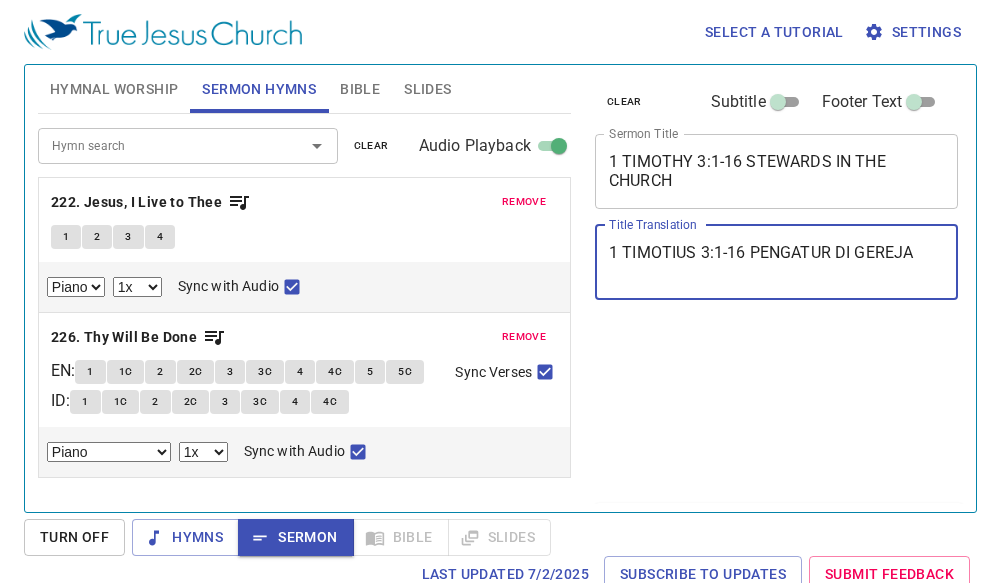 select on "1" 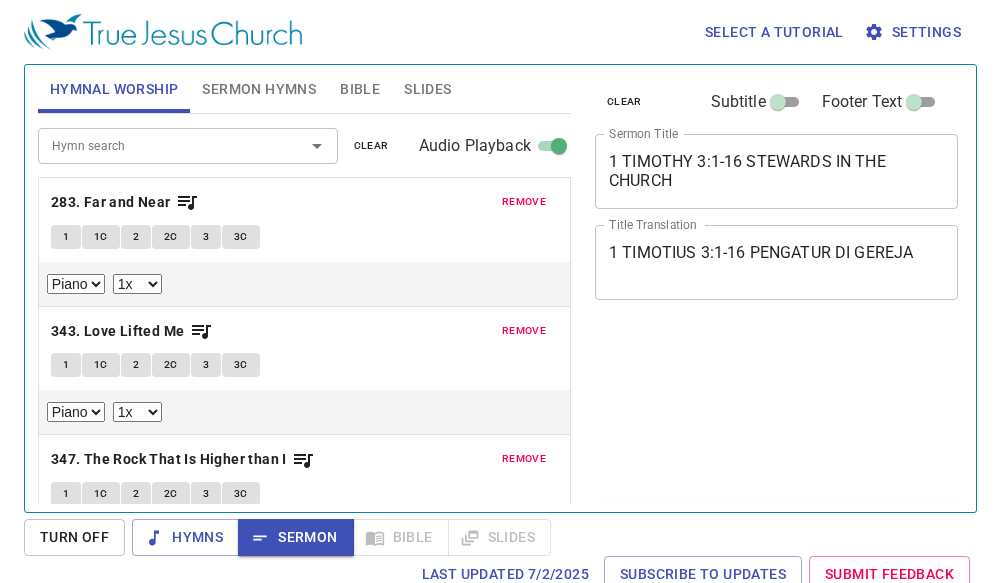 select on "1" 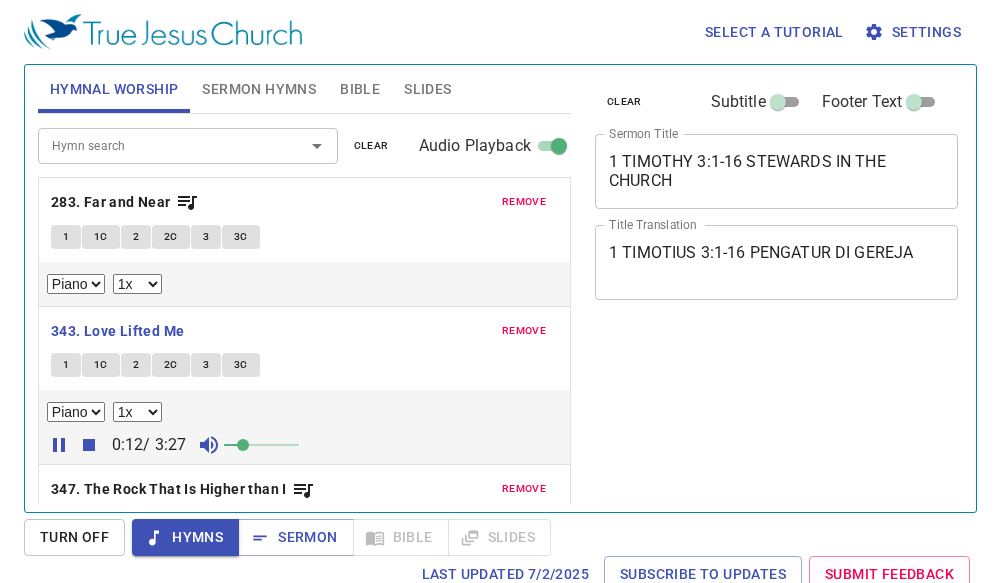 select on "1" 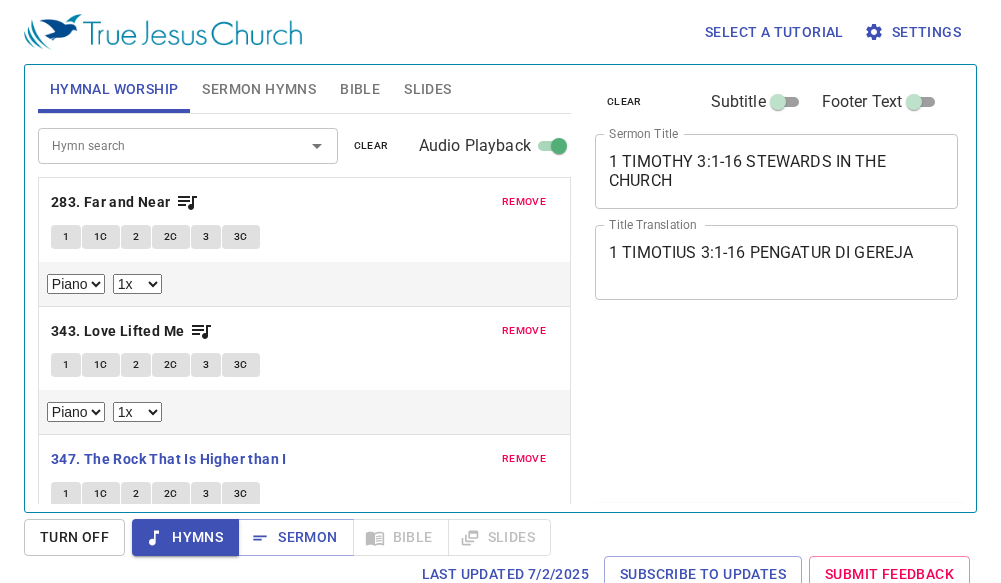 select on "1" 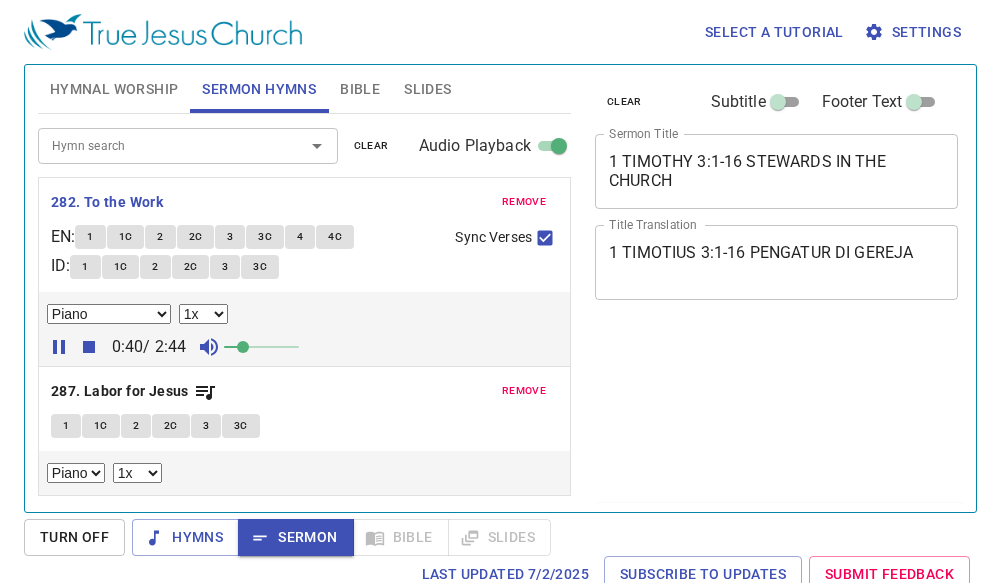 select on "1" 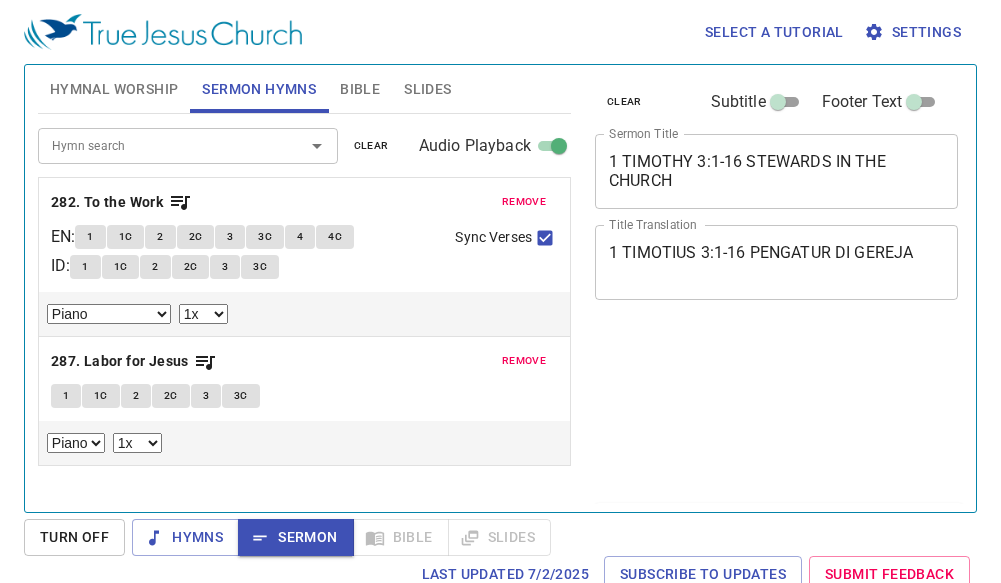 select on "1" 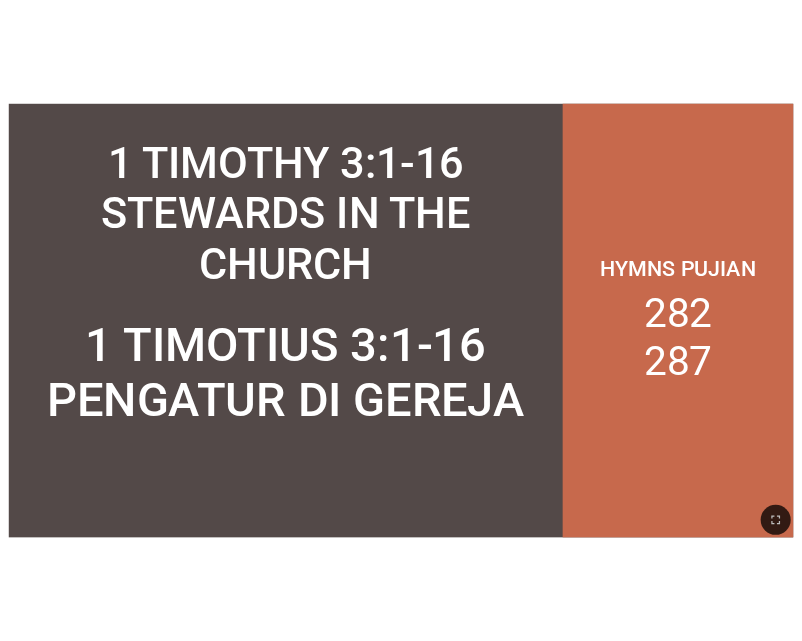 scroll, scrollTop: 0, scrollLeft: 0, axis: both 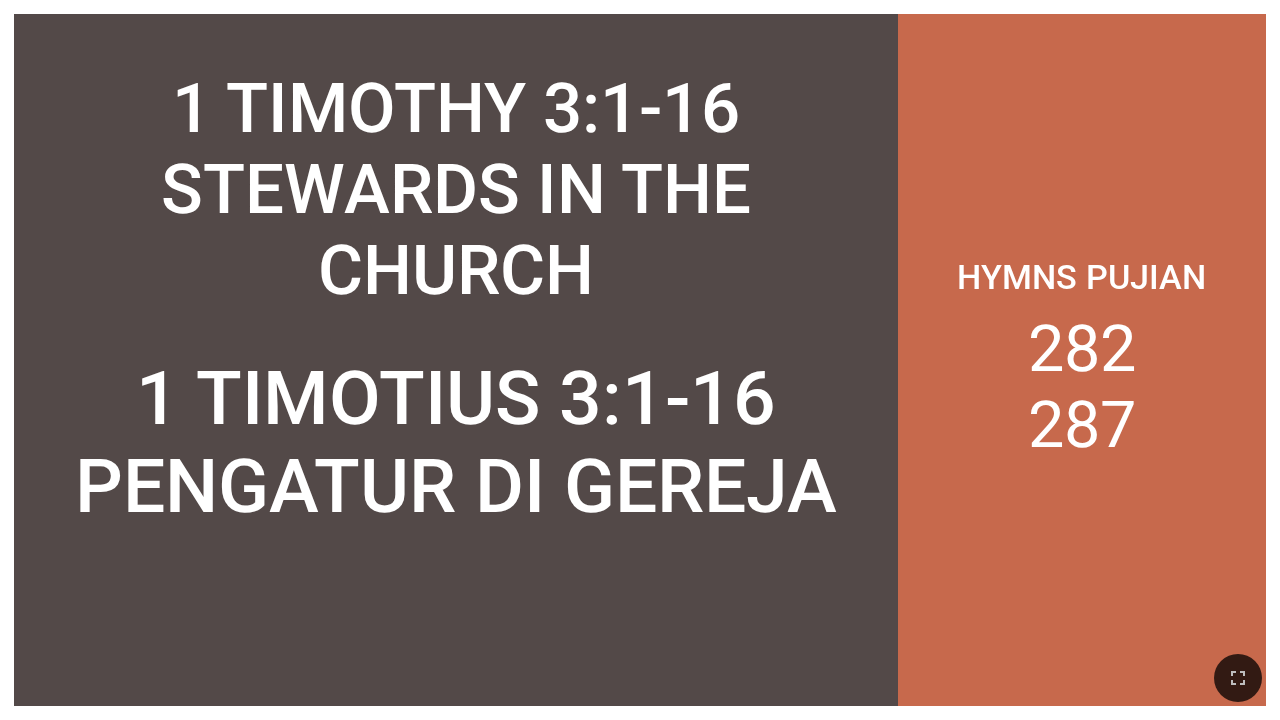 click on "1 TIMOTHY 3:1-16 STEWARDS IN THE CHURCH" at bounding box center (455, 189) 